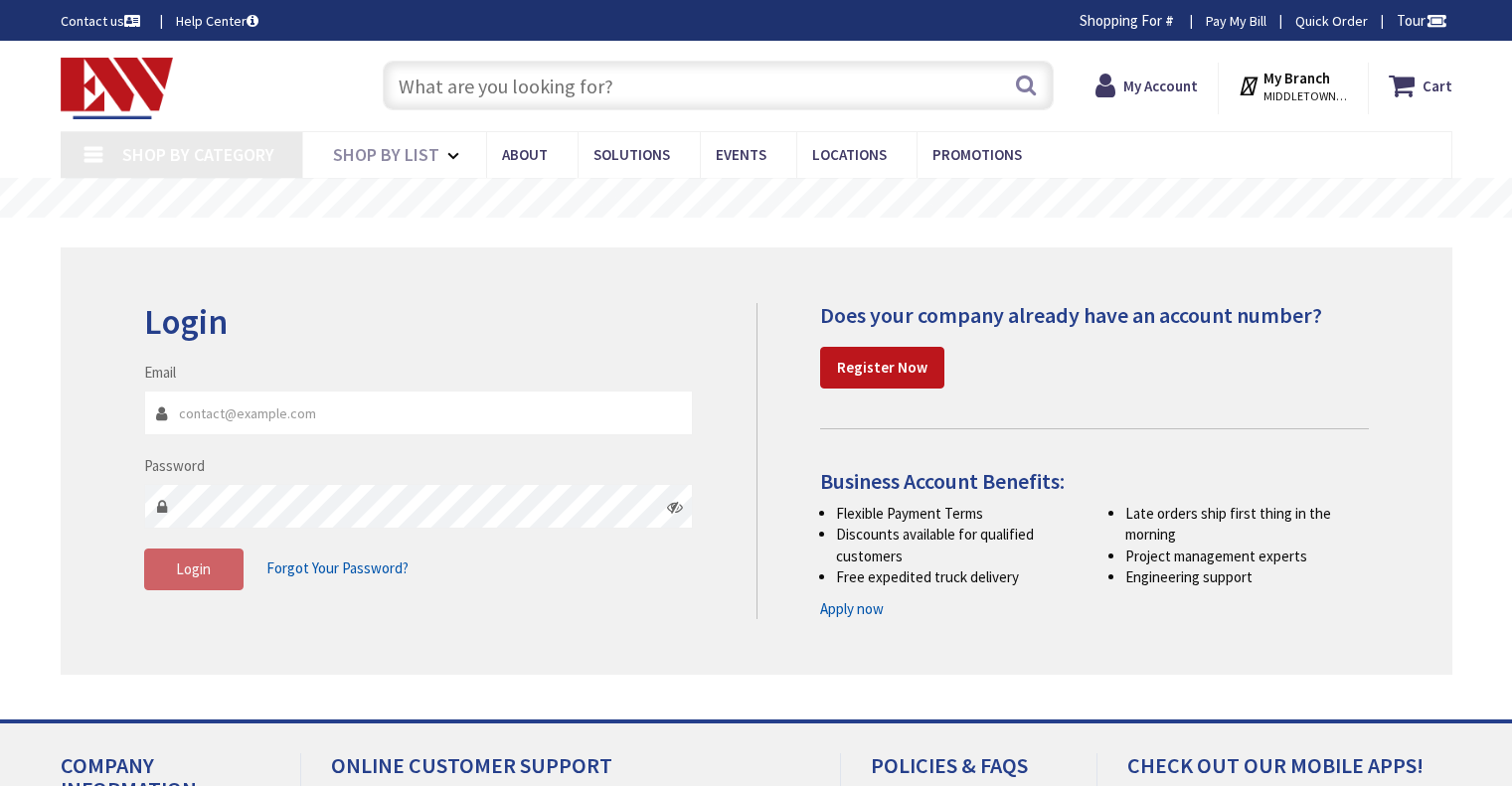 scroll, scrollTop: 0, scrollLeft: 0, axis: both 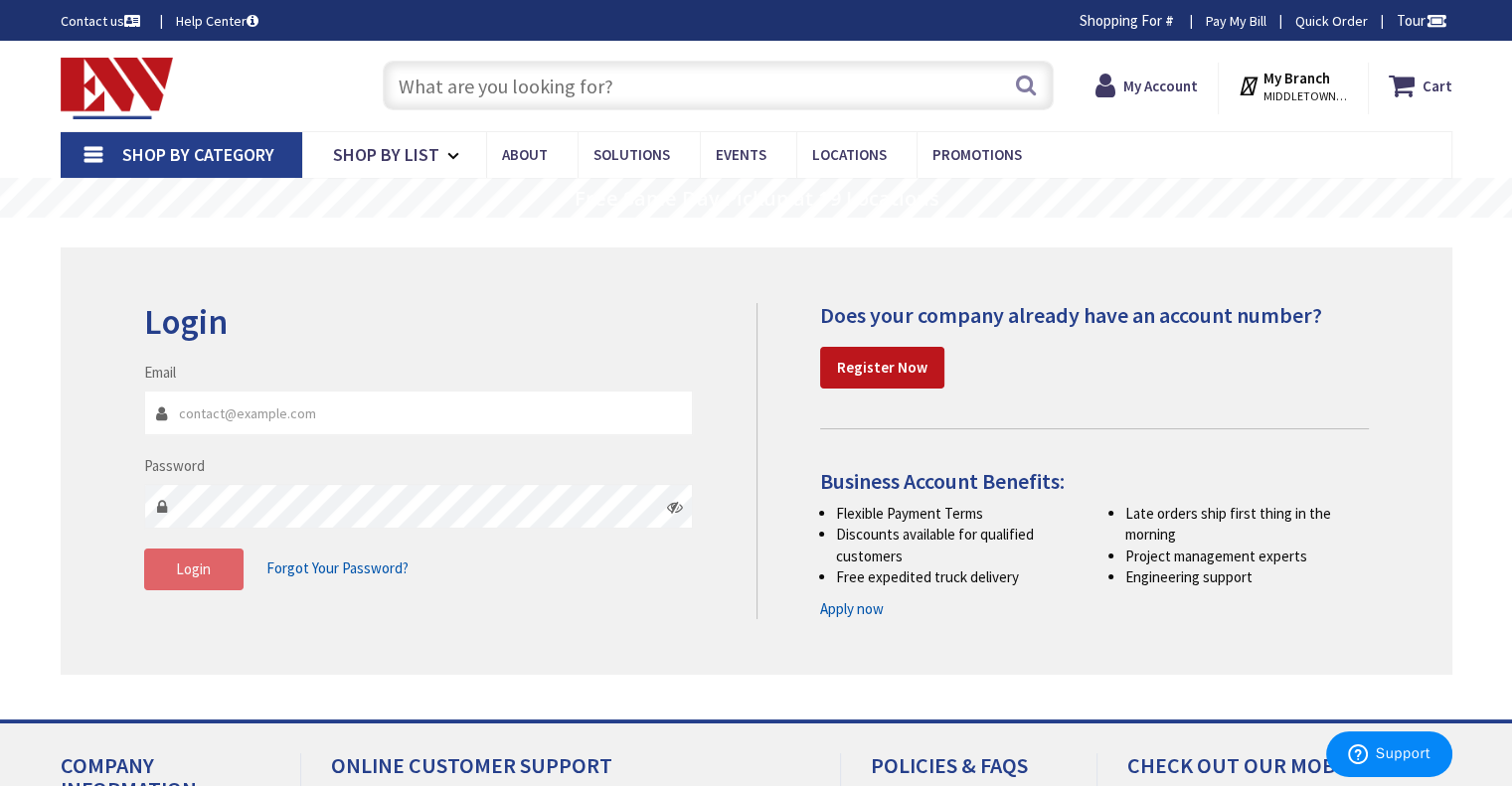 type on "[USERNAME]@[EXAMPLE_DOMAIN]" 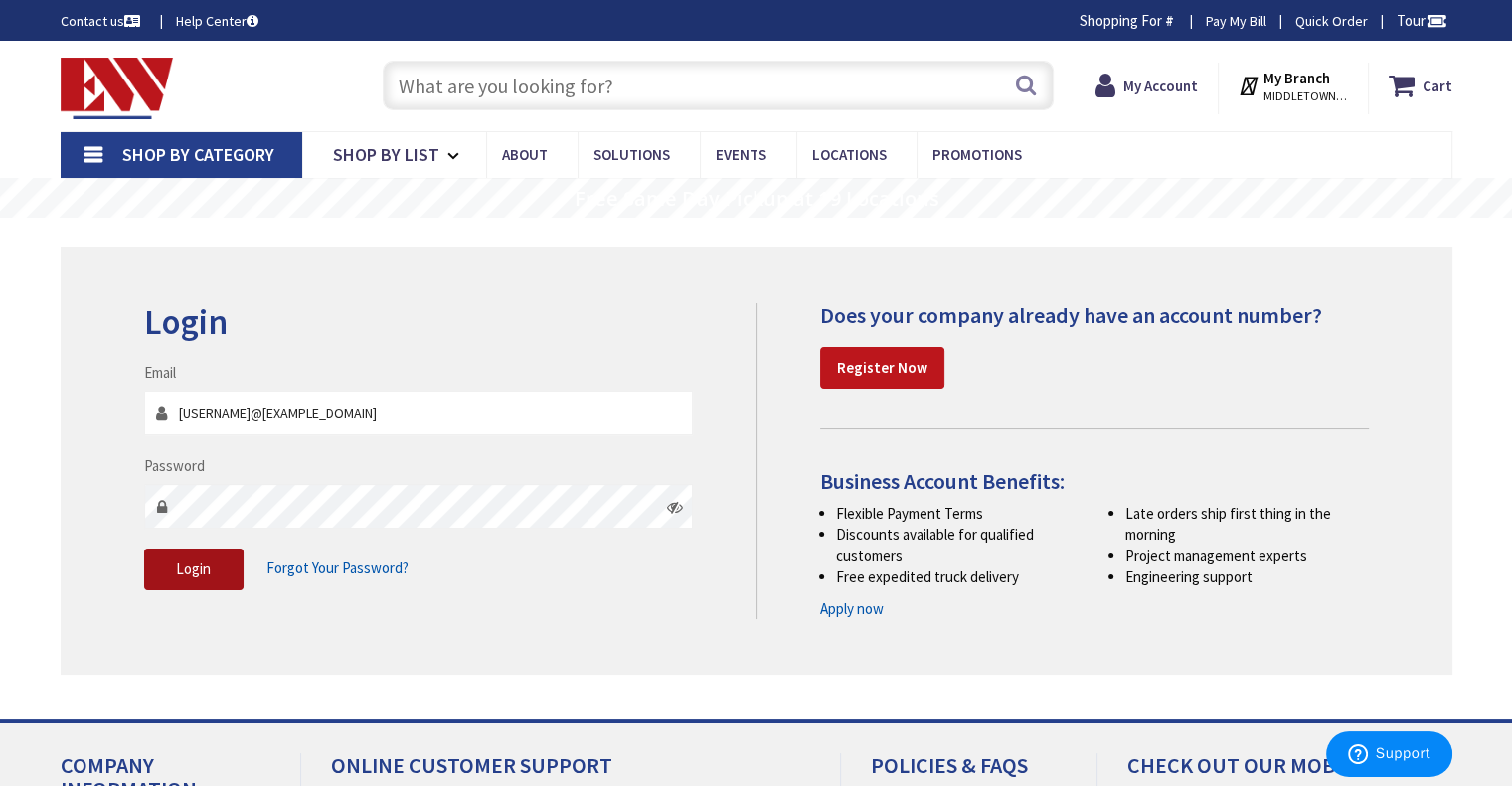 click on "Login" at bounding box center (193, 568) 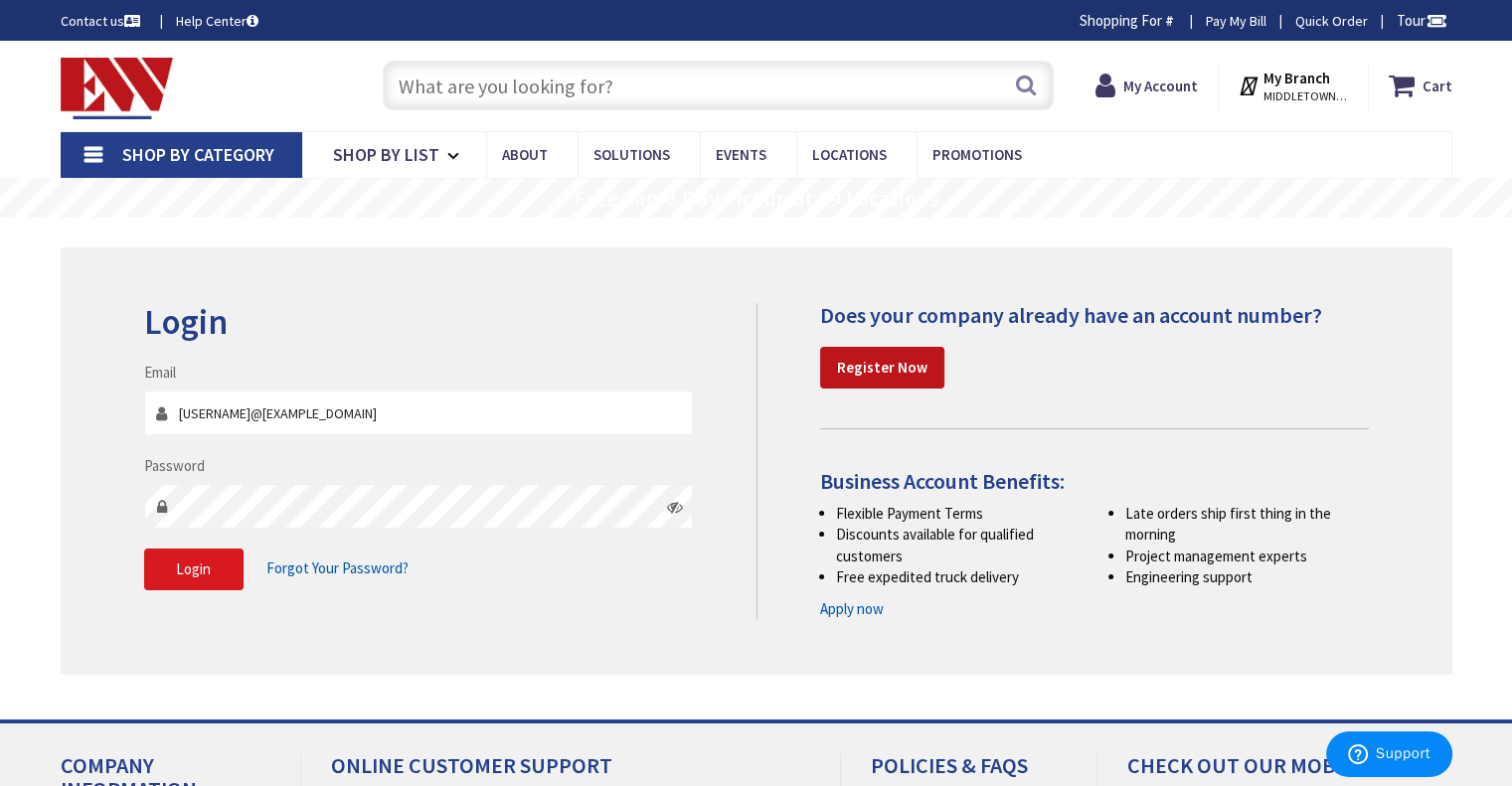type on "[STREET], [CITY], [STATE] [POSTAL_CODE], USA" 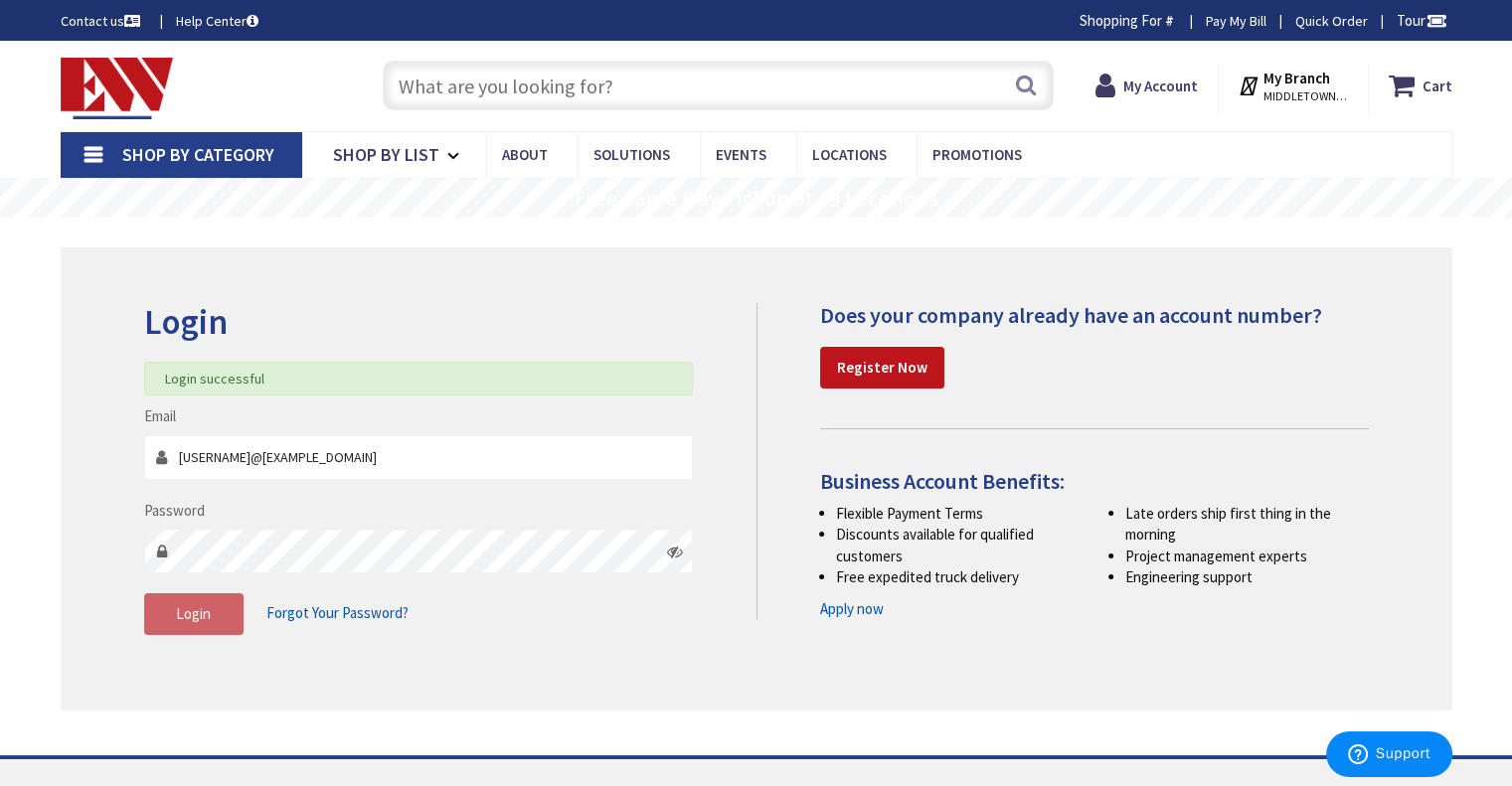 scroll, scrollTop: 0, scrollLeft: 0, axis: both 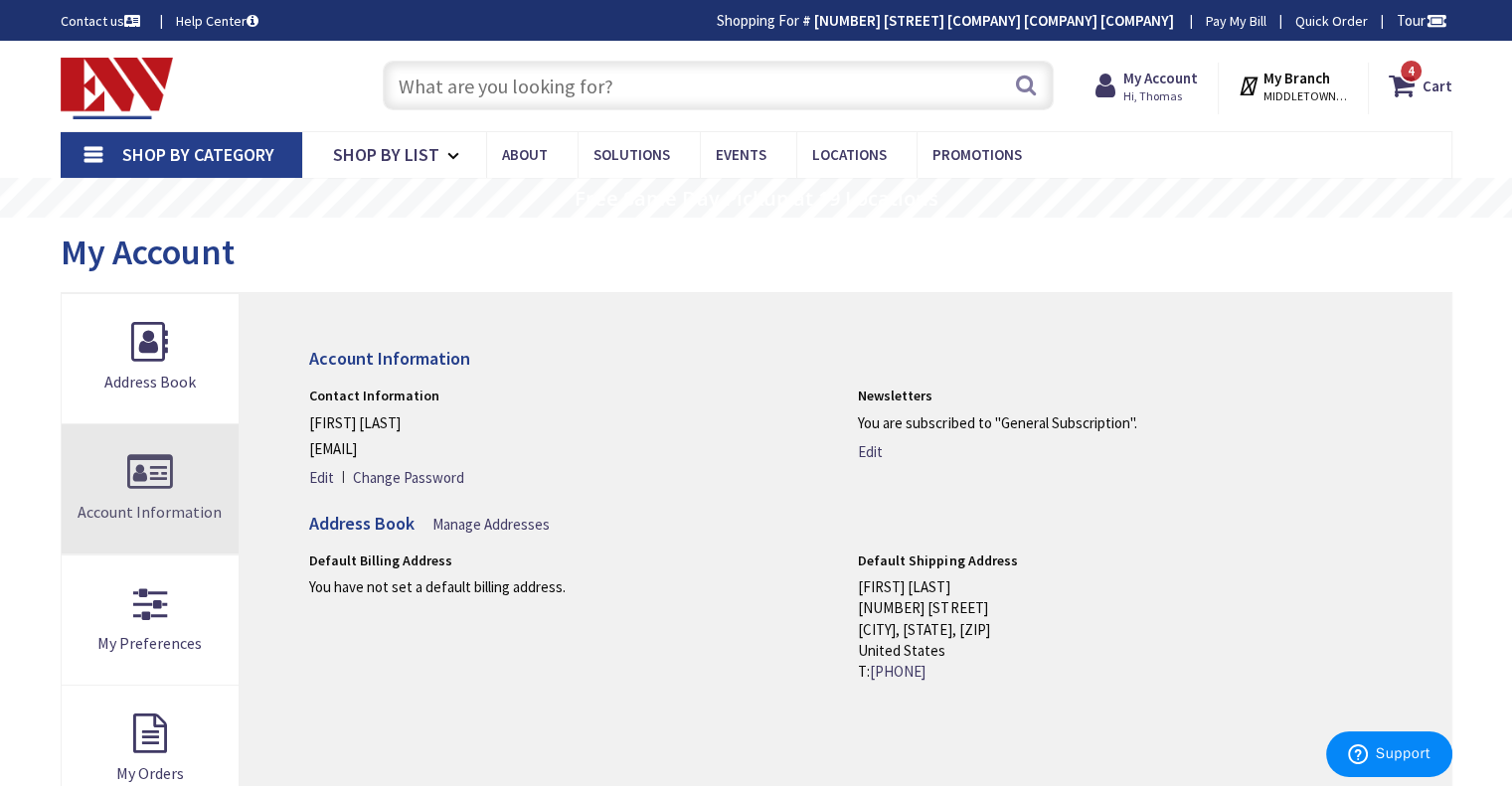 click on "Account Information" at bounding box center (150, 489) 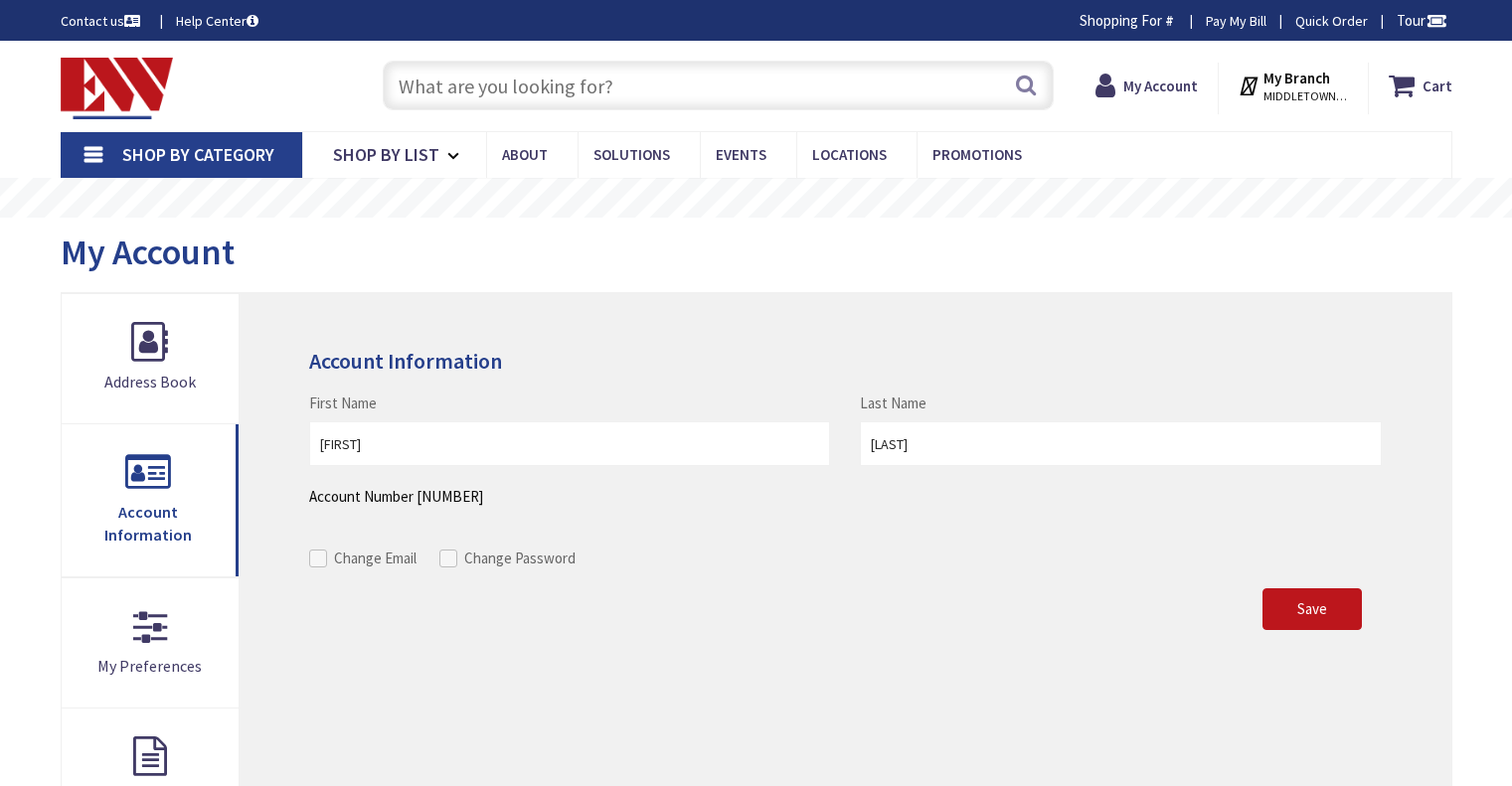 scroll, scrollTop: 0, scrollLeft: 0, axis: both 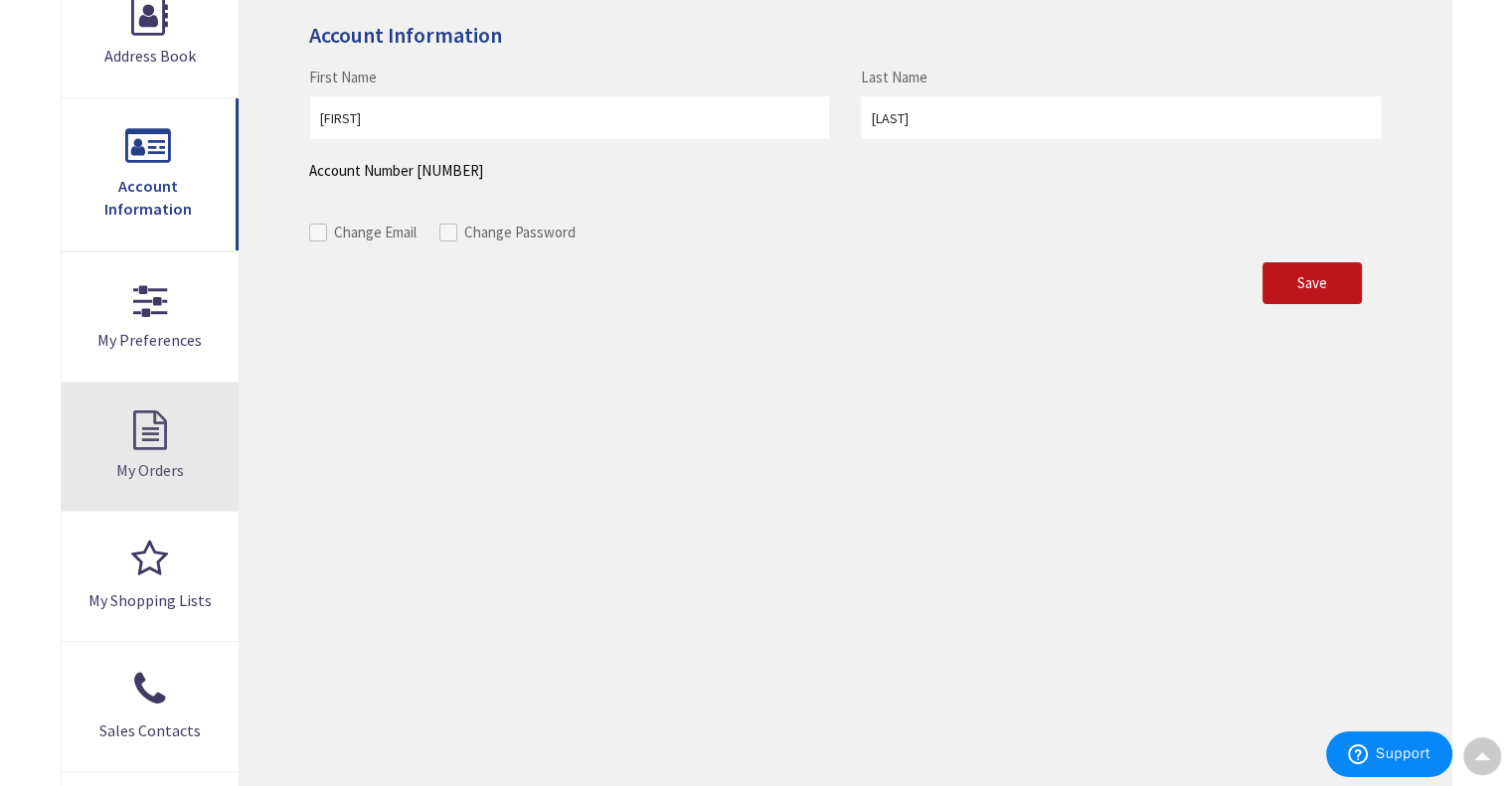 click on "My Orders" at bounding box center [150, 447] 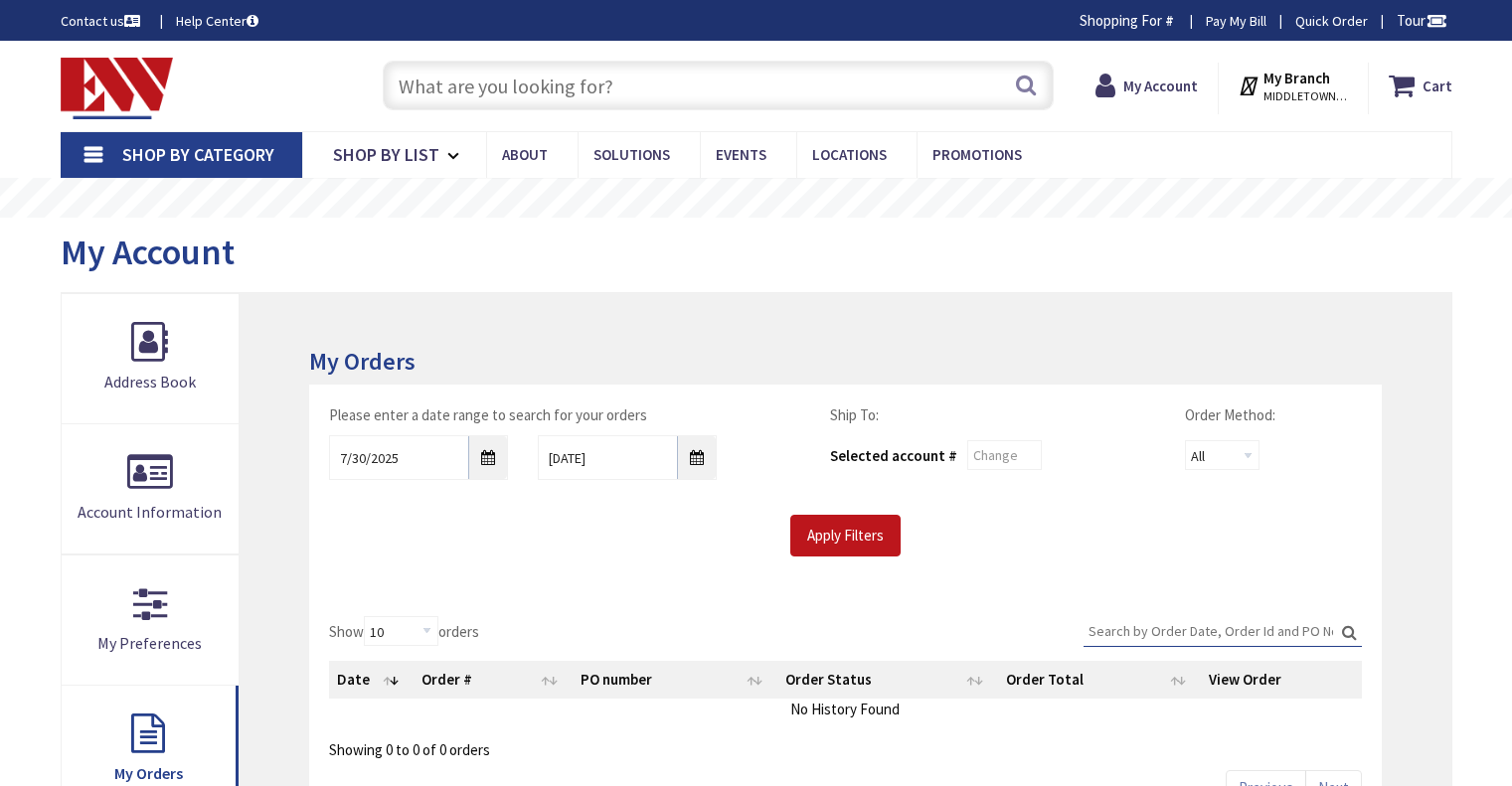 scroll, scrollTop: 0, scrollLeft: 0, axis: both 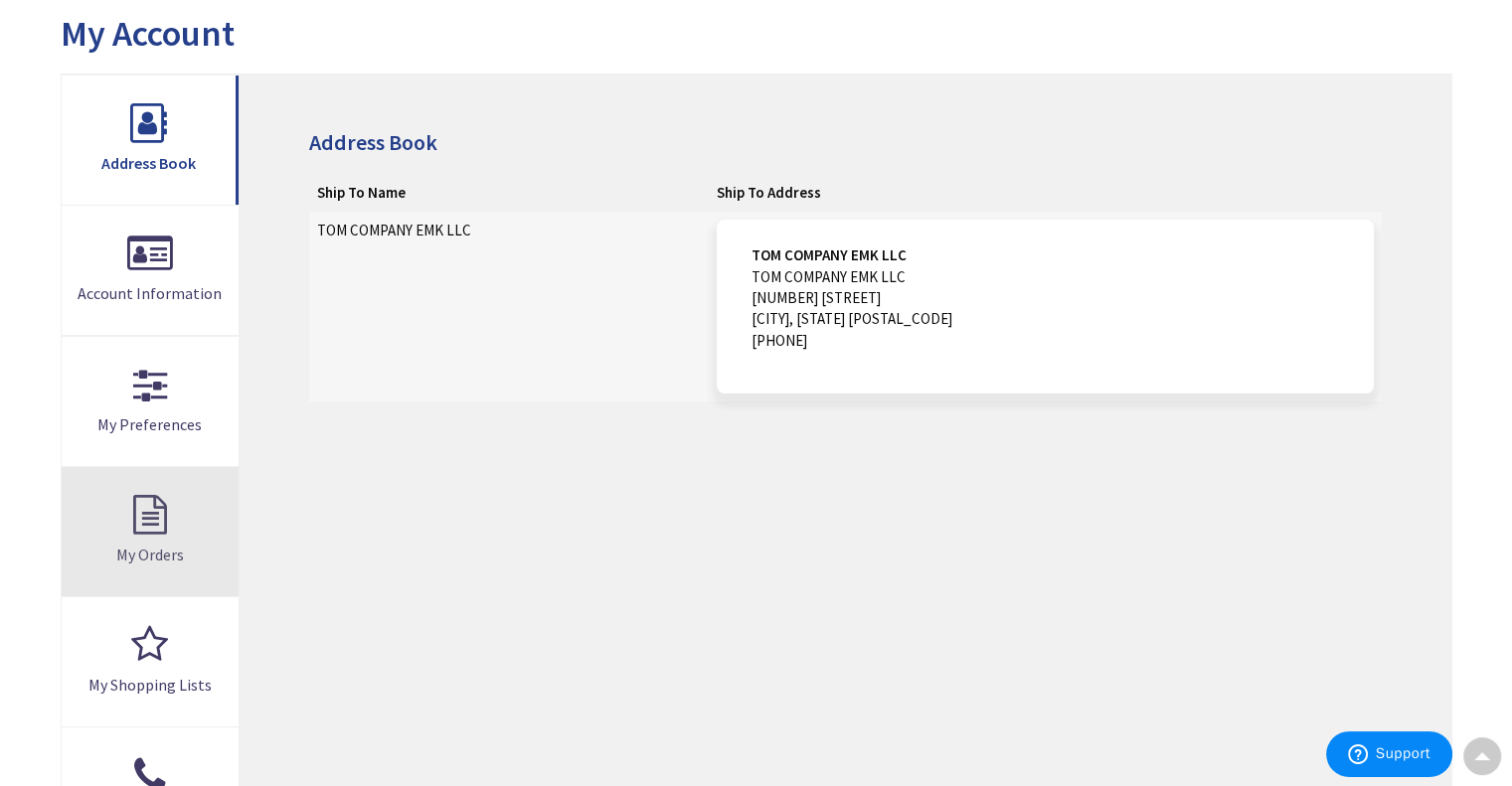 click on "My Orders" at bounding box center [150, 532] 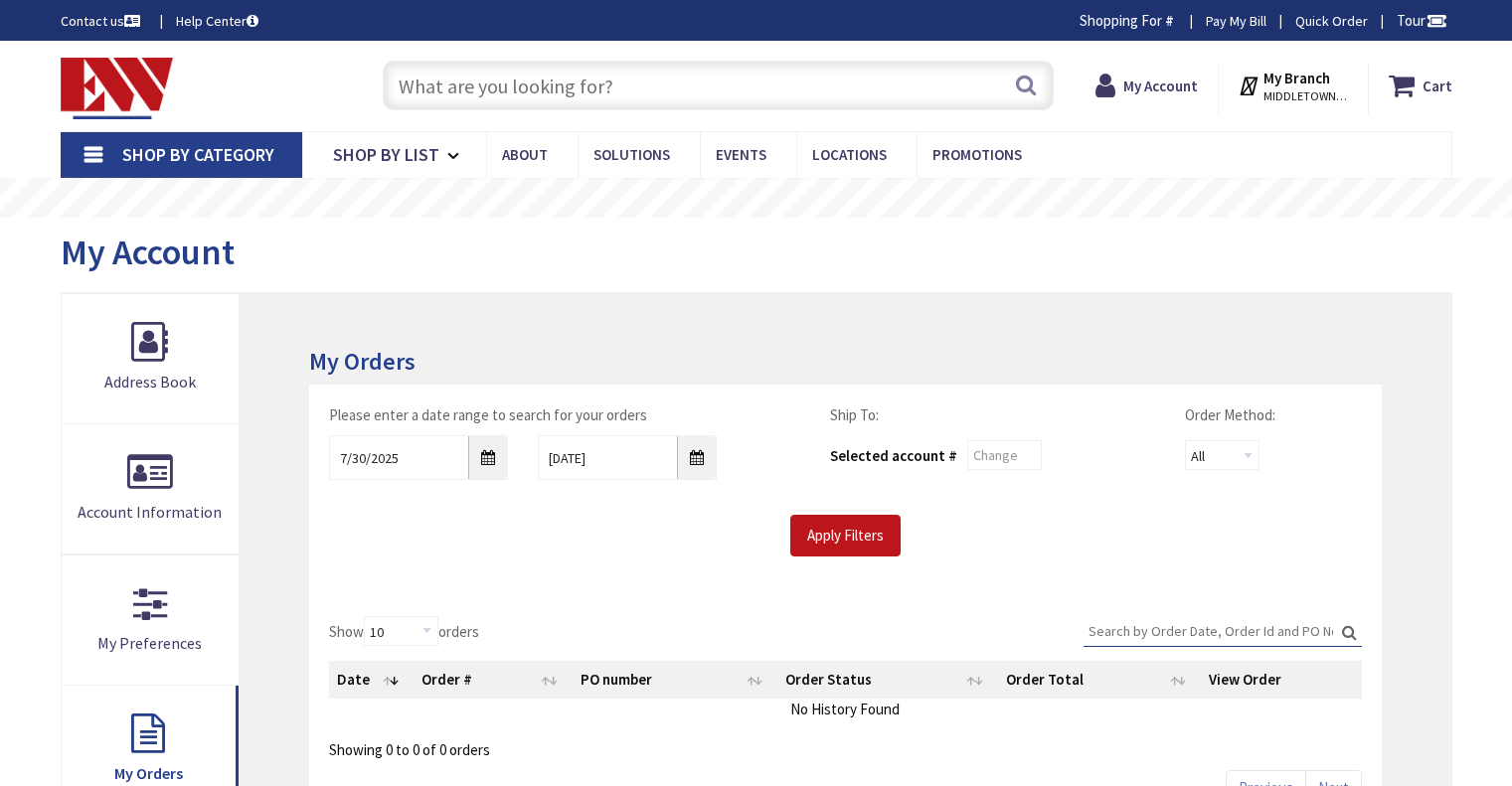 scroll, scrollTop: 0, scrollLeft: 0, axis: both 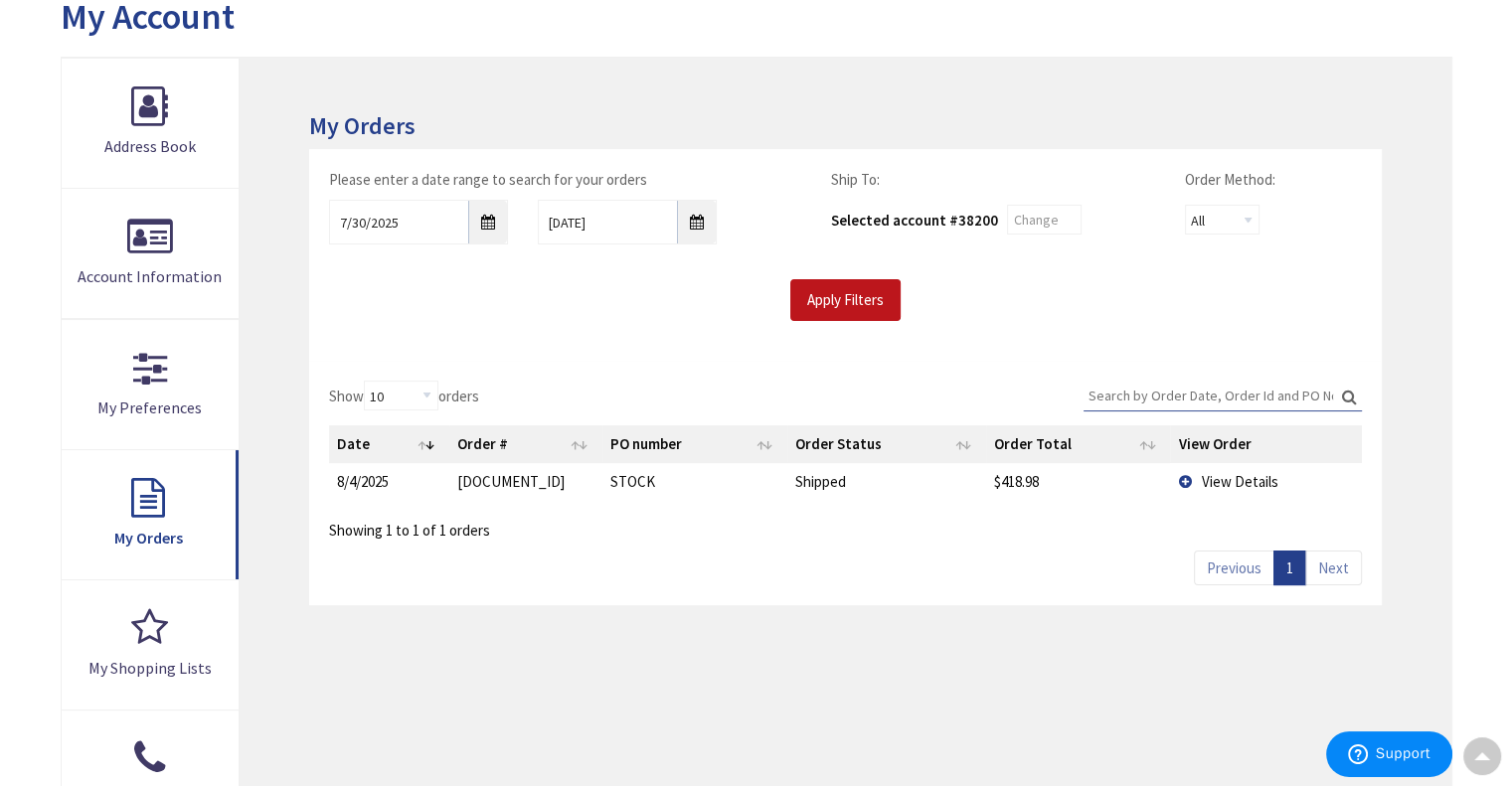 click on "View Details" at bounding box center [1239, 481] 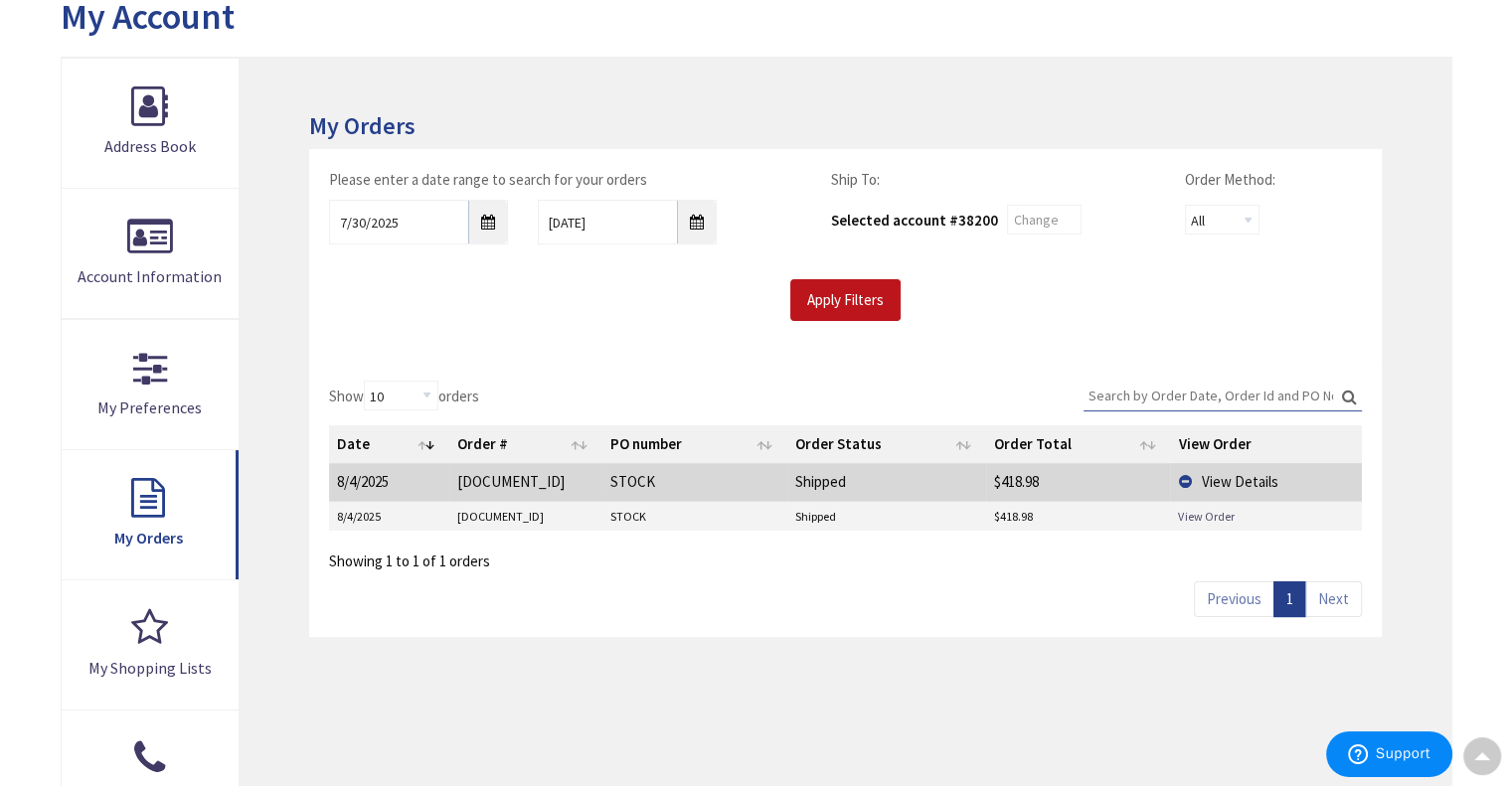 click on "View Order" at bounding box center (1206, 516) 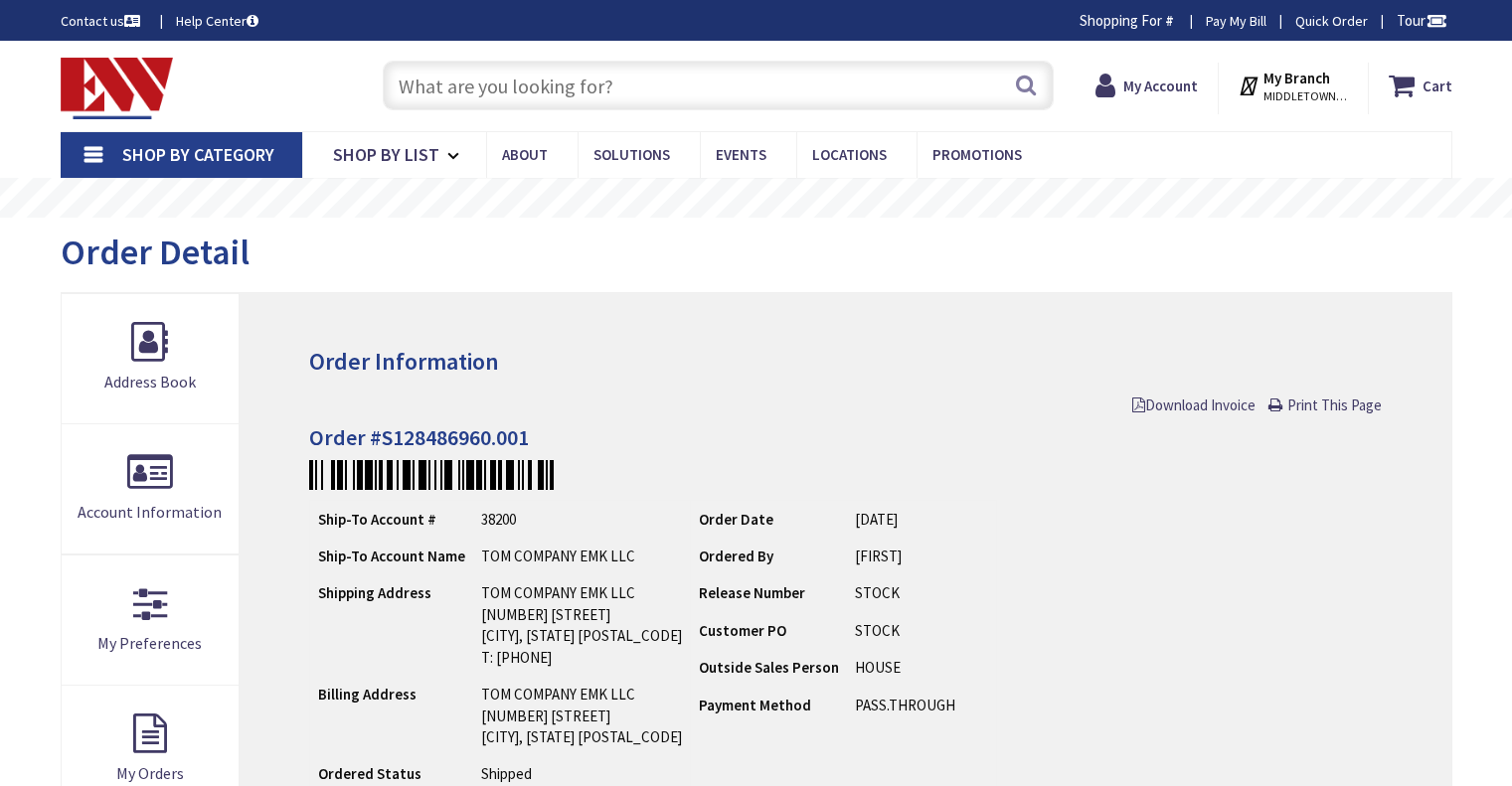 scroll, scrollTop: 0, scrollLeft: 0, axis: both 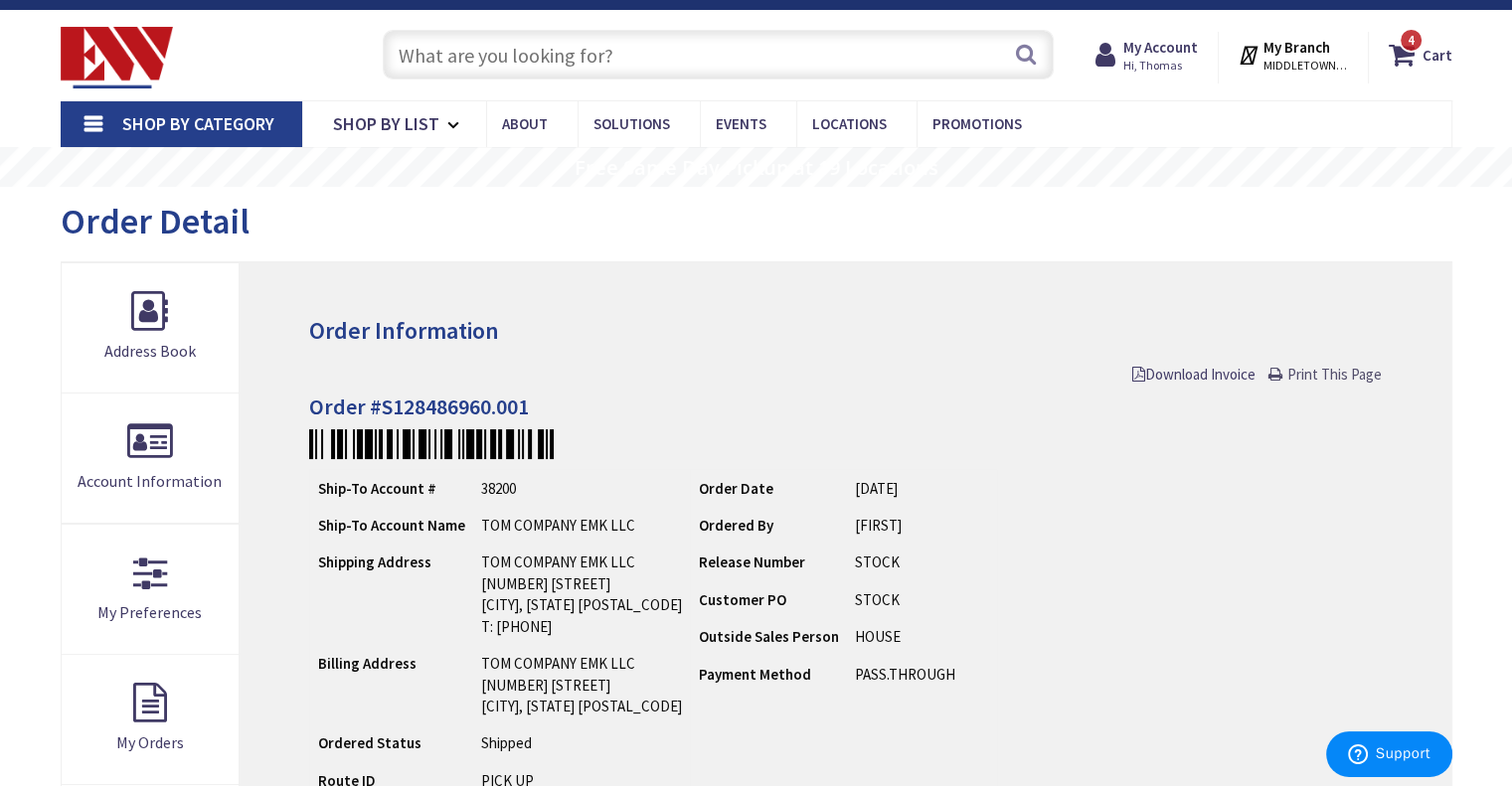 click on "Print This Page" at bounding box center [1334, 374] 